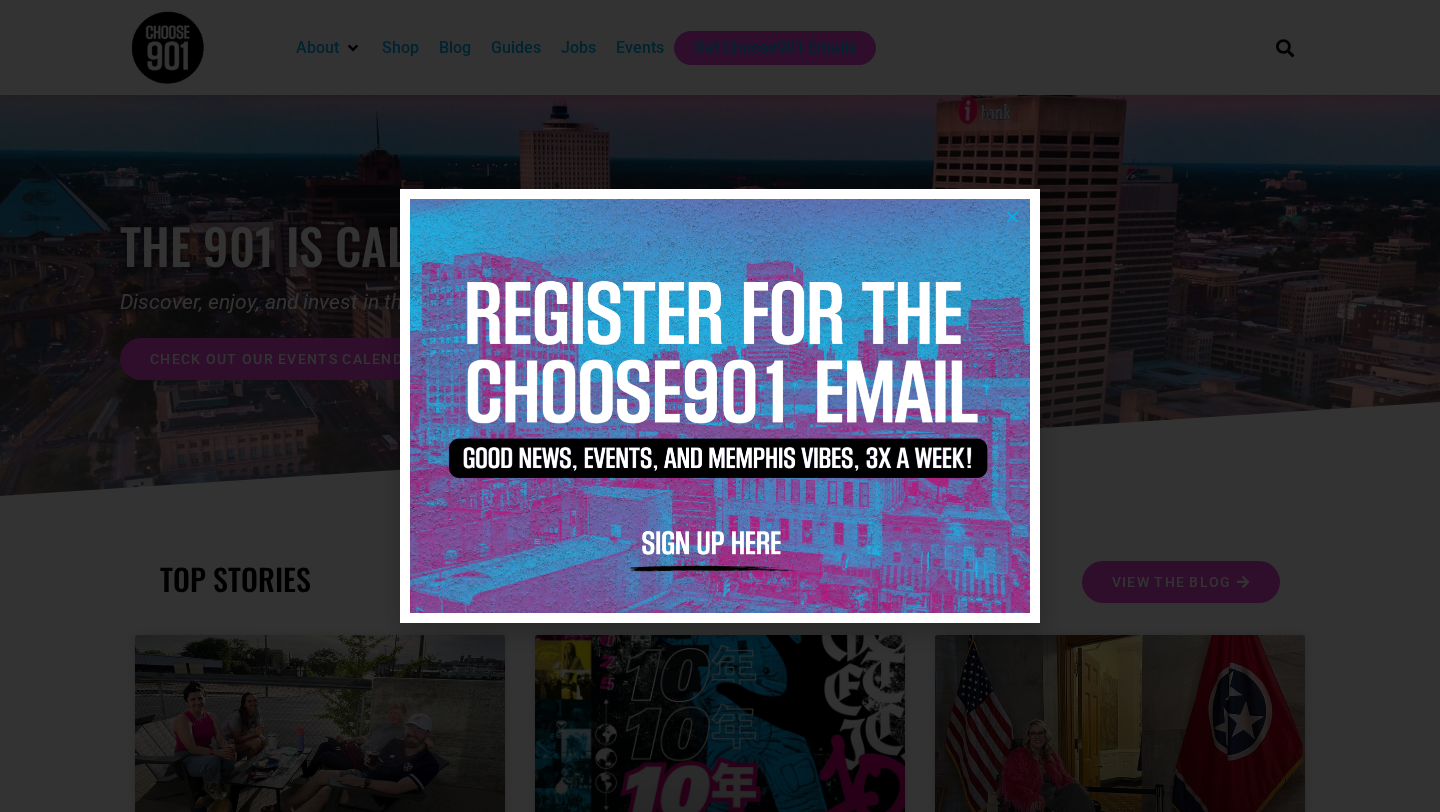 scroll, scrollTop: 0, scrollLeft: 0, axis: both 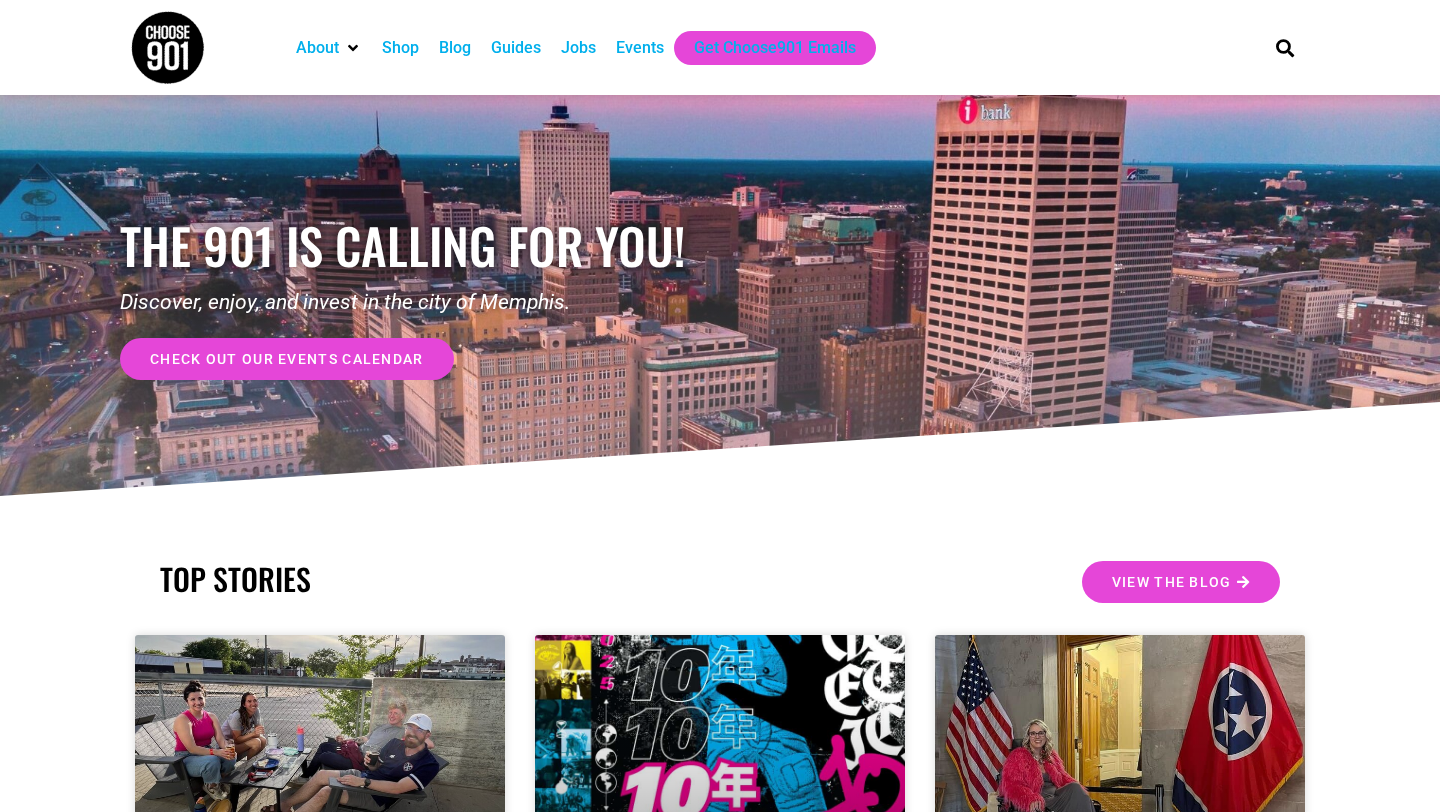 click on "Shop" at bounding box center [400, 48] 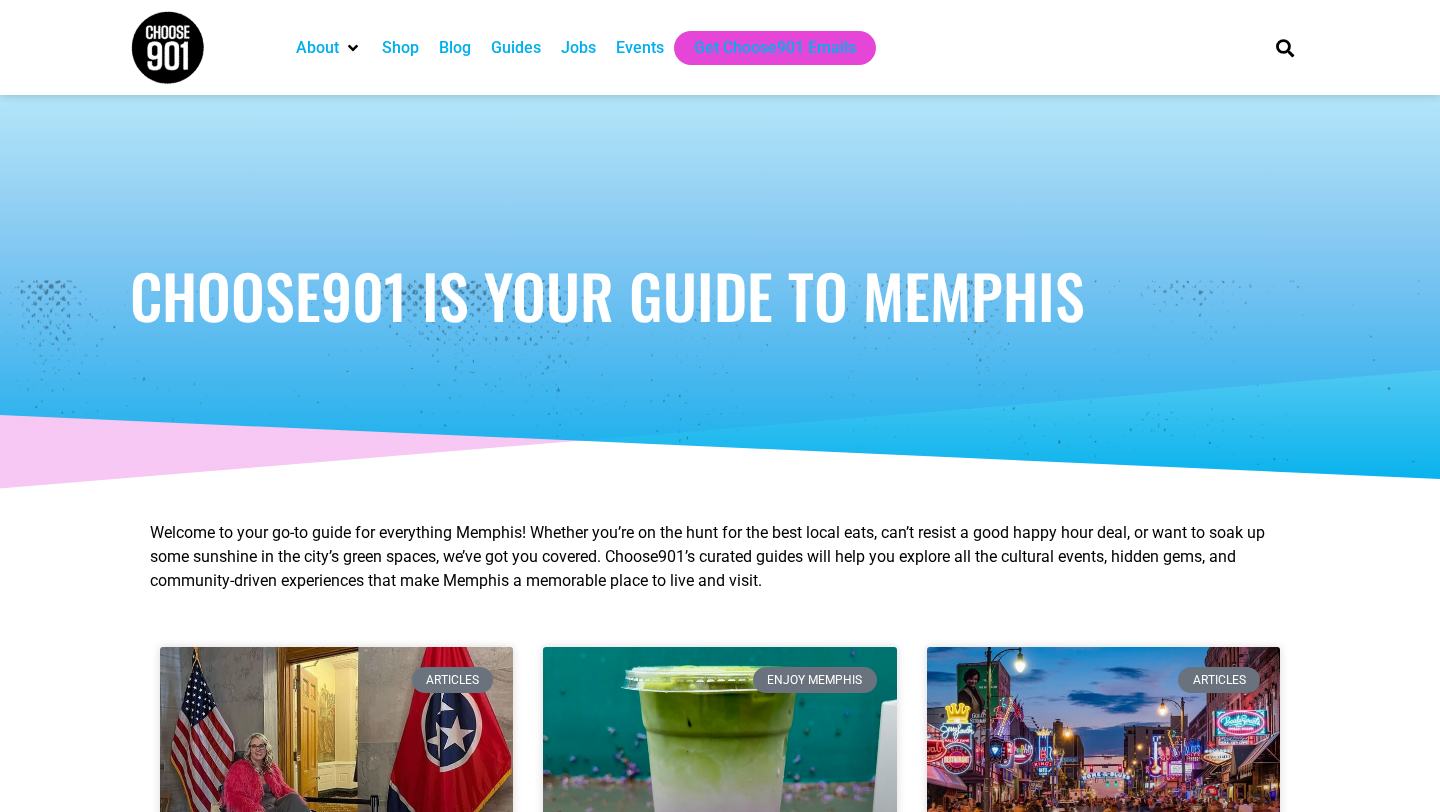 scroll, scrollTop: 0, scrollLeft: 0, axis: both 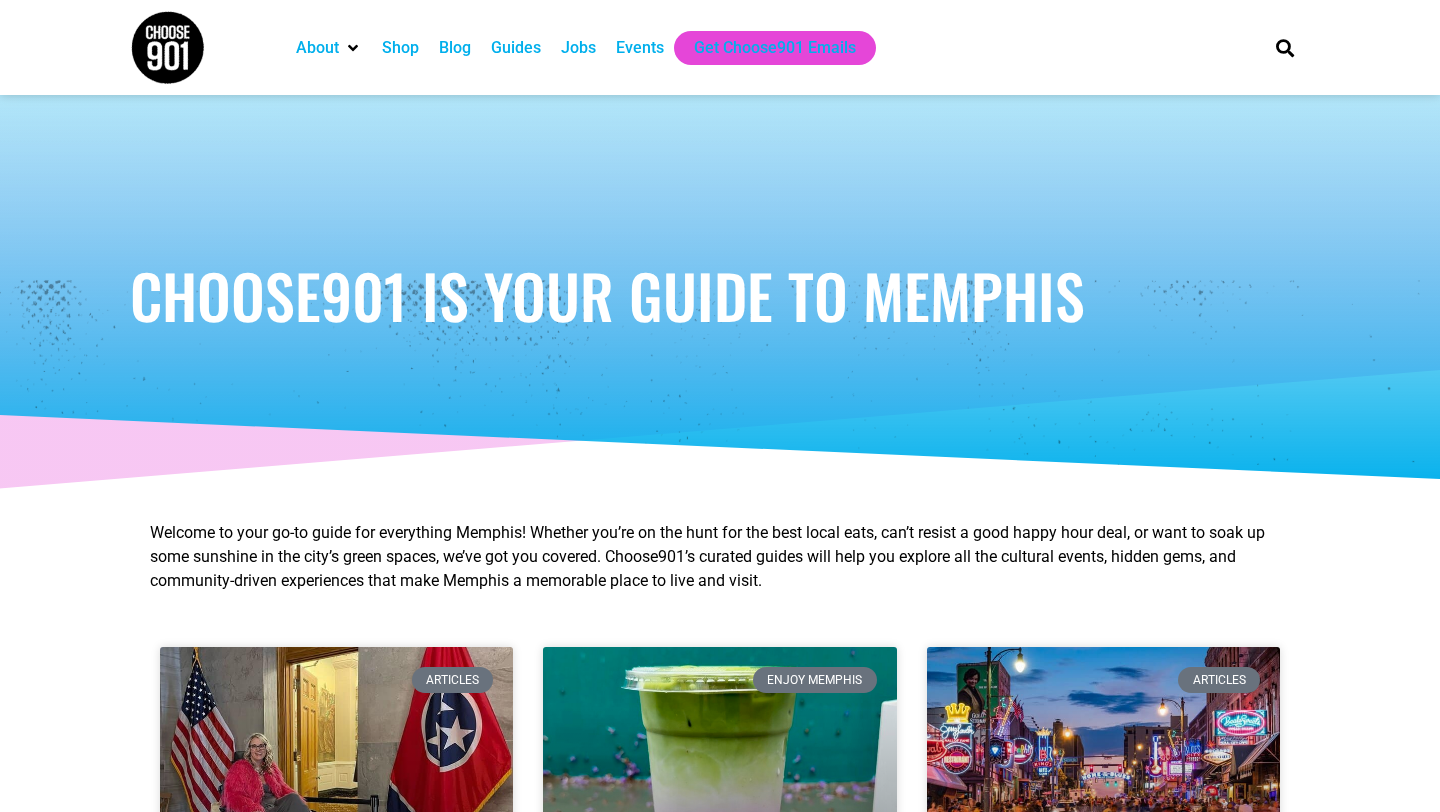 click on "Events" at bounding box center (640, 48) 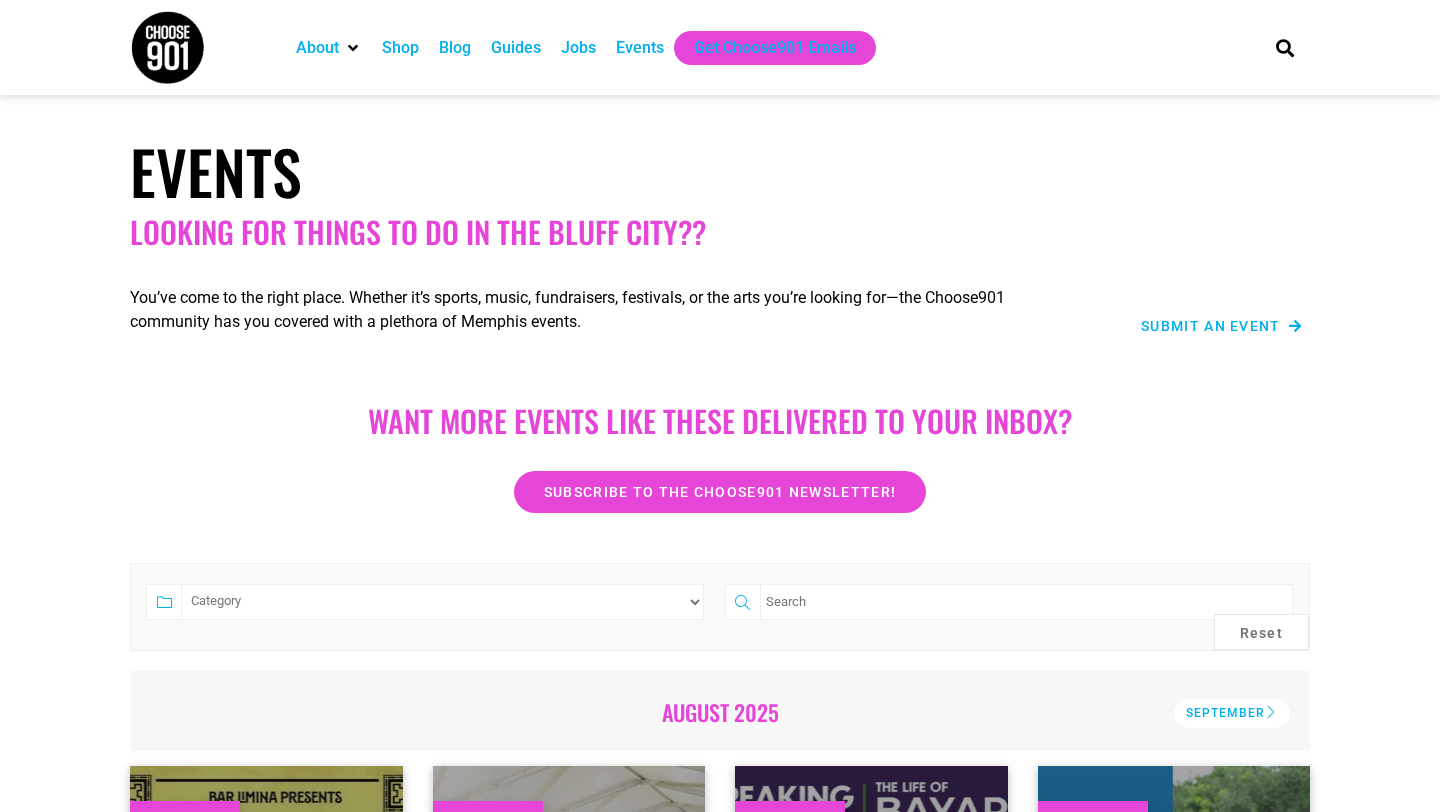 scroll, scrollTop: 0, scrollLeft: 0, axis: both 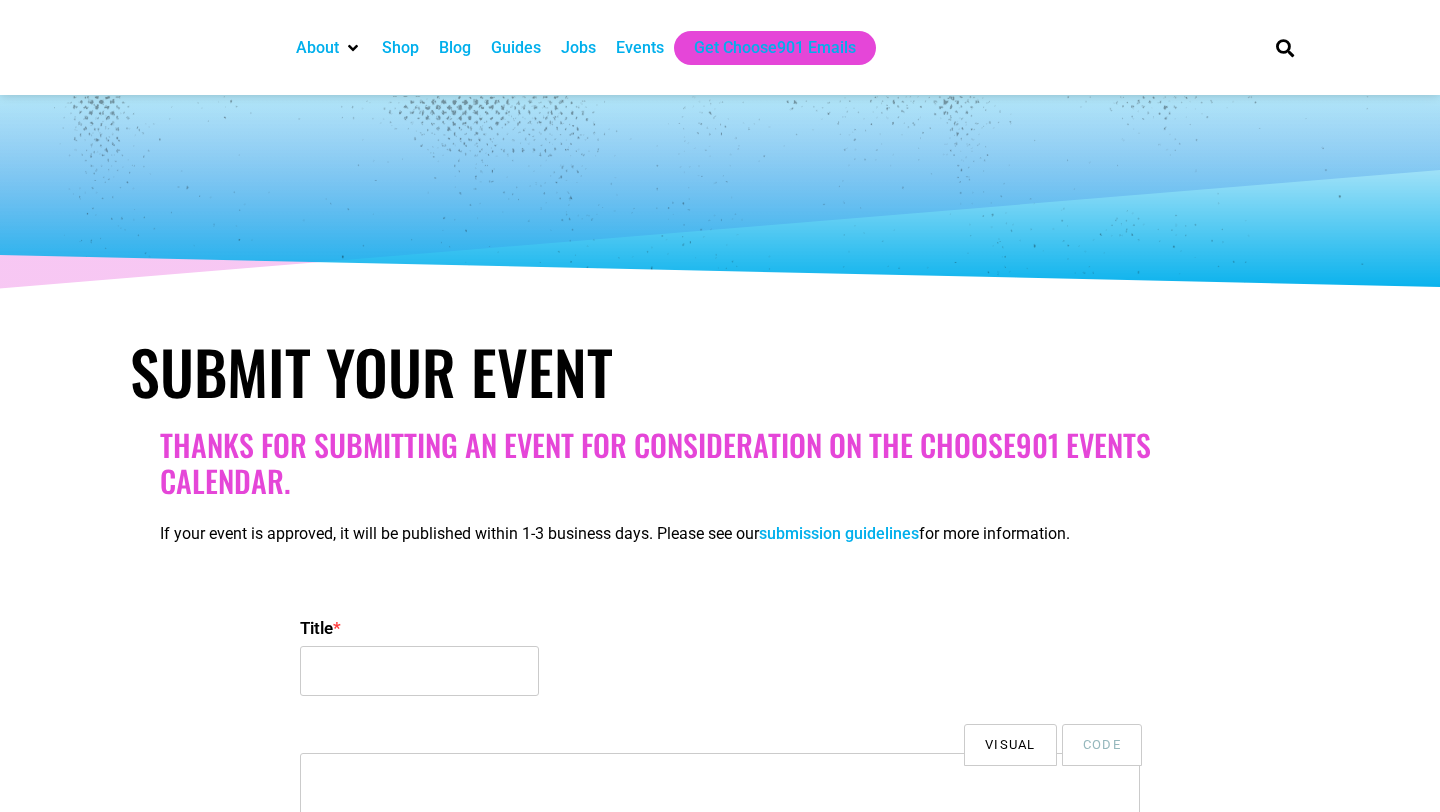 select 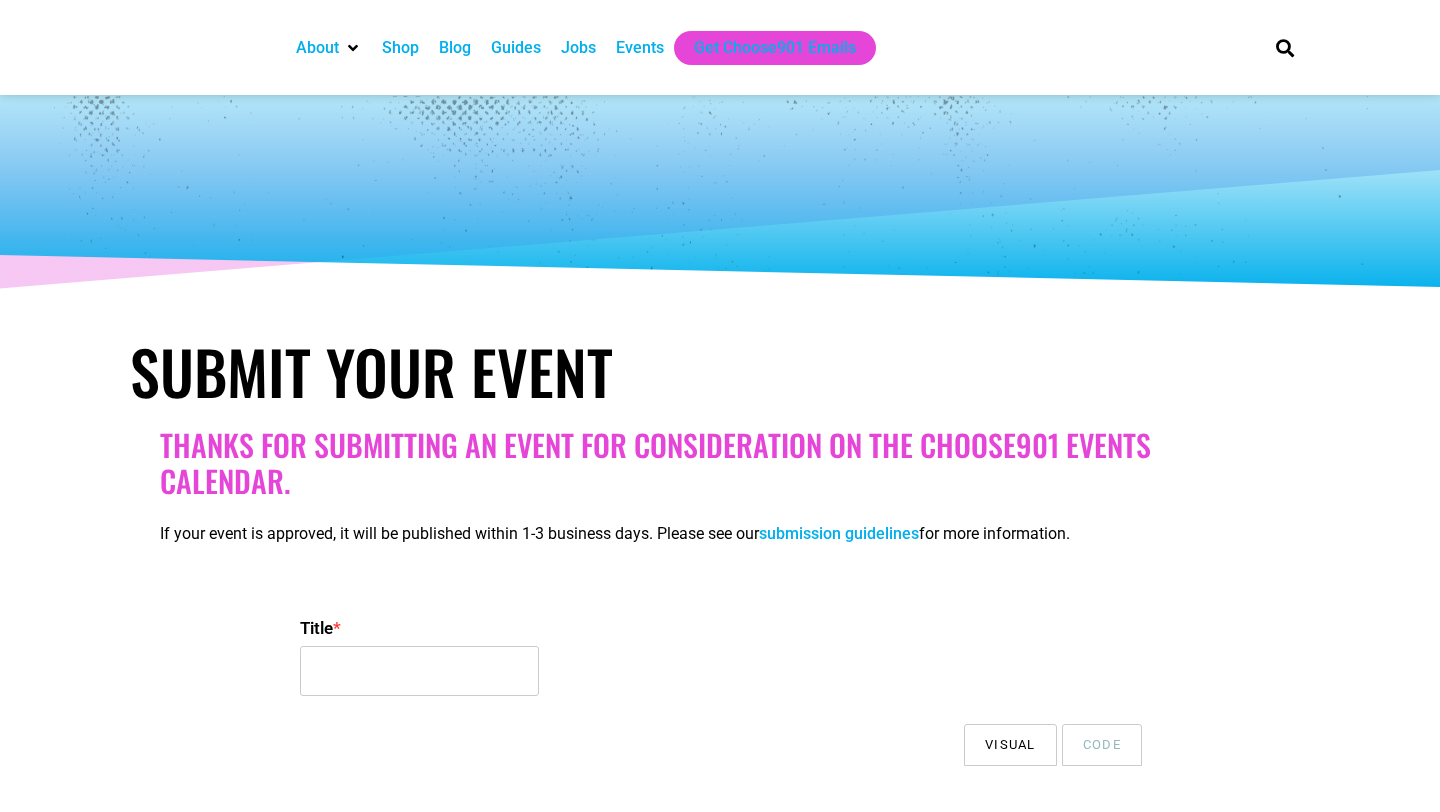 scroll, scrollTop: 0, scrollLeft: 0, axis: both 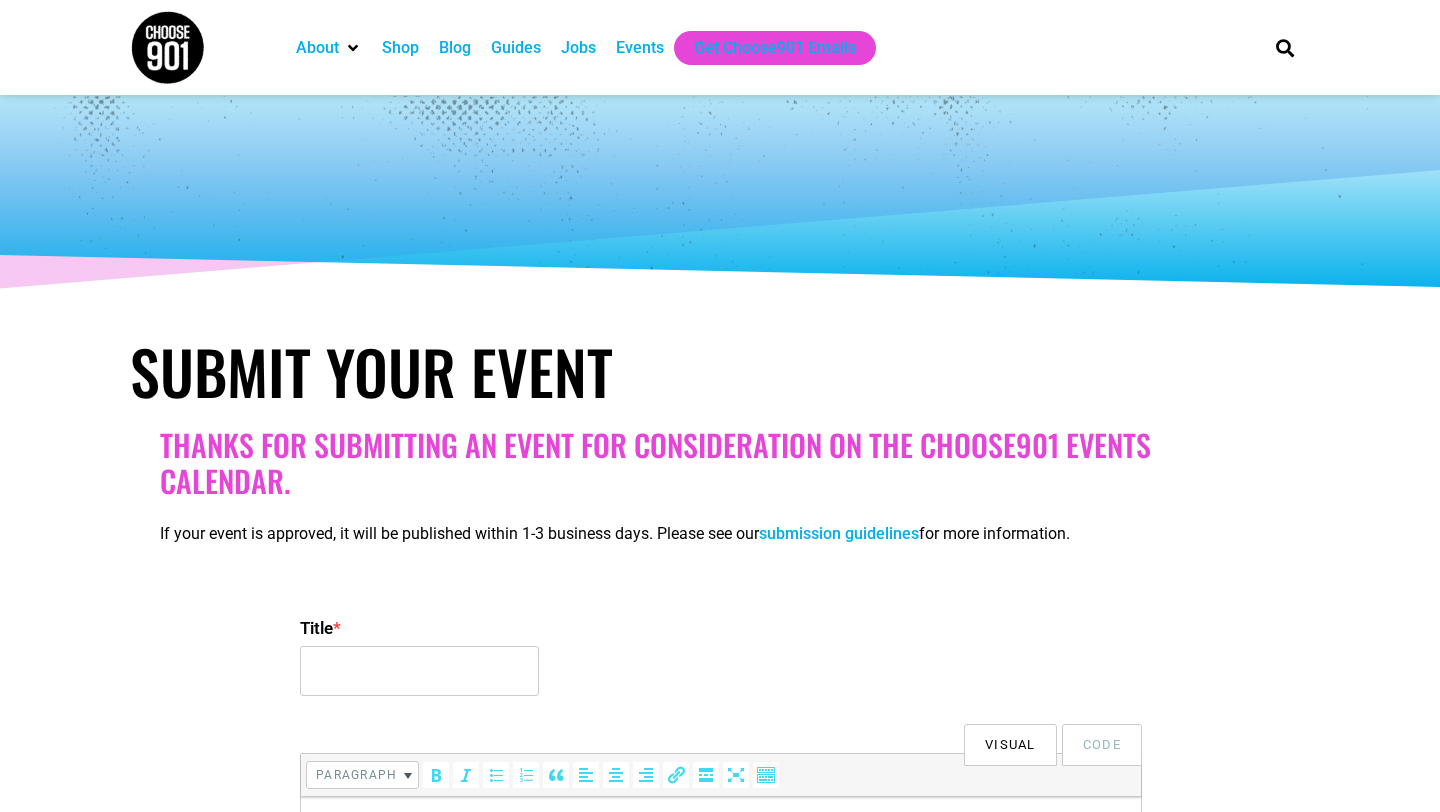 click on "Events" at bounding box center [640, 48] 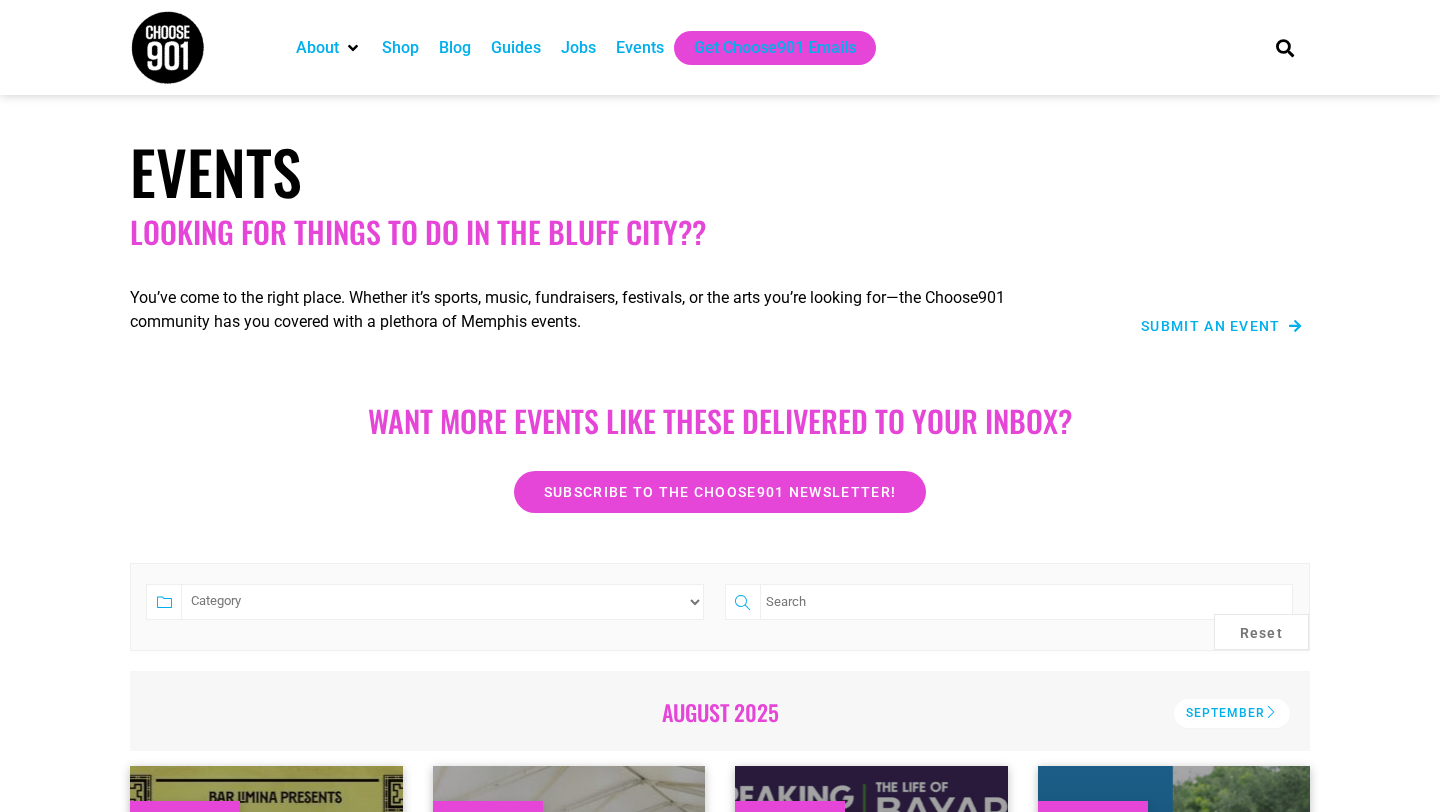scroll, scrollTop: 0, scrollLeft: 0, axis: both 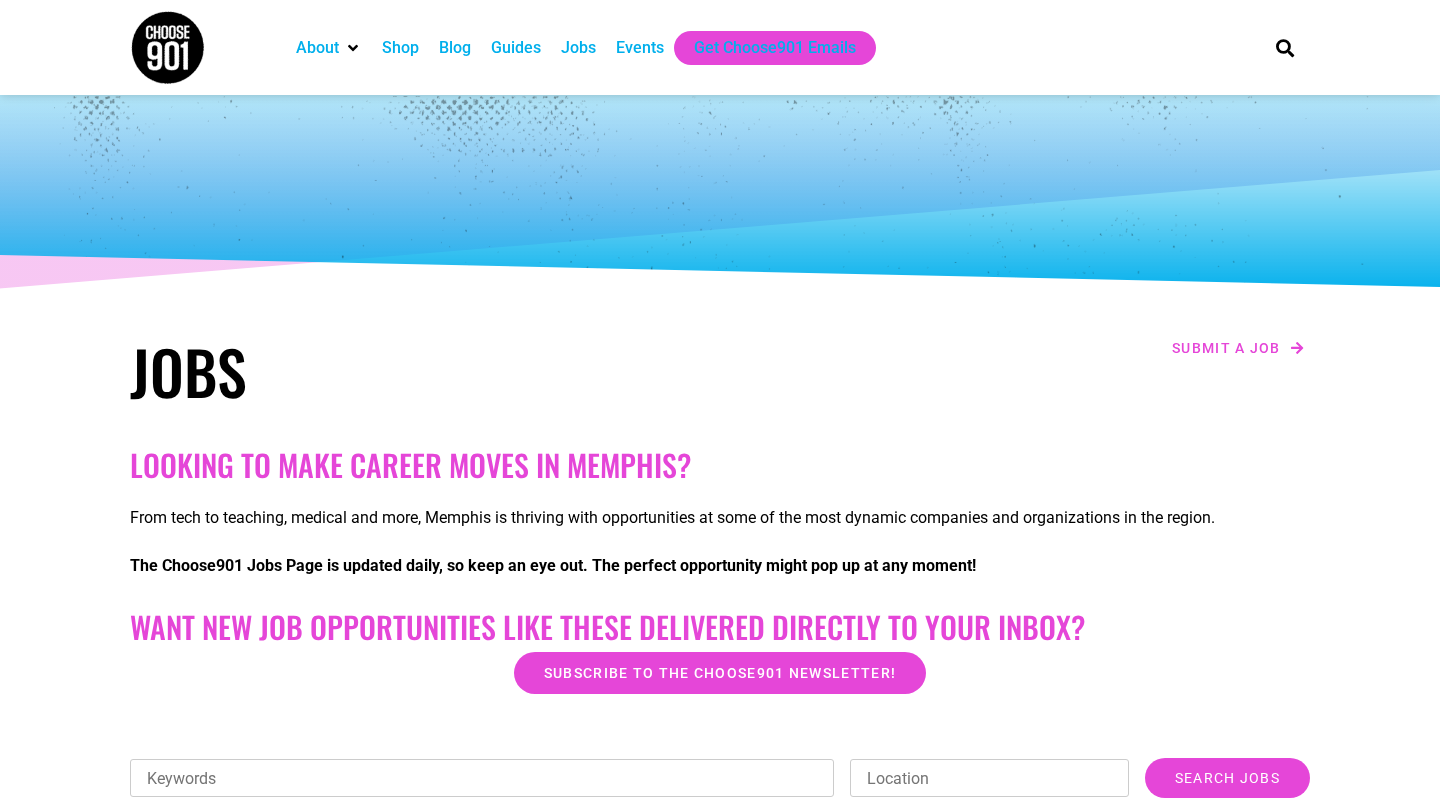 click on "Blog" at bounding box center (455, 48) 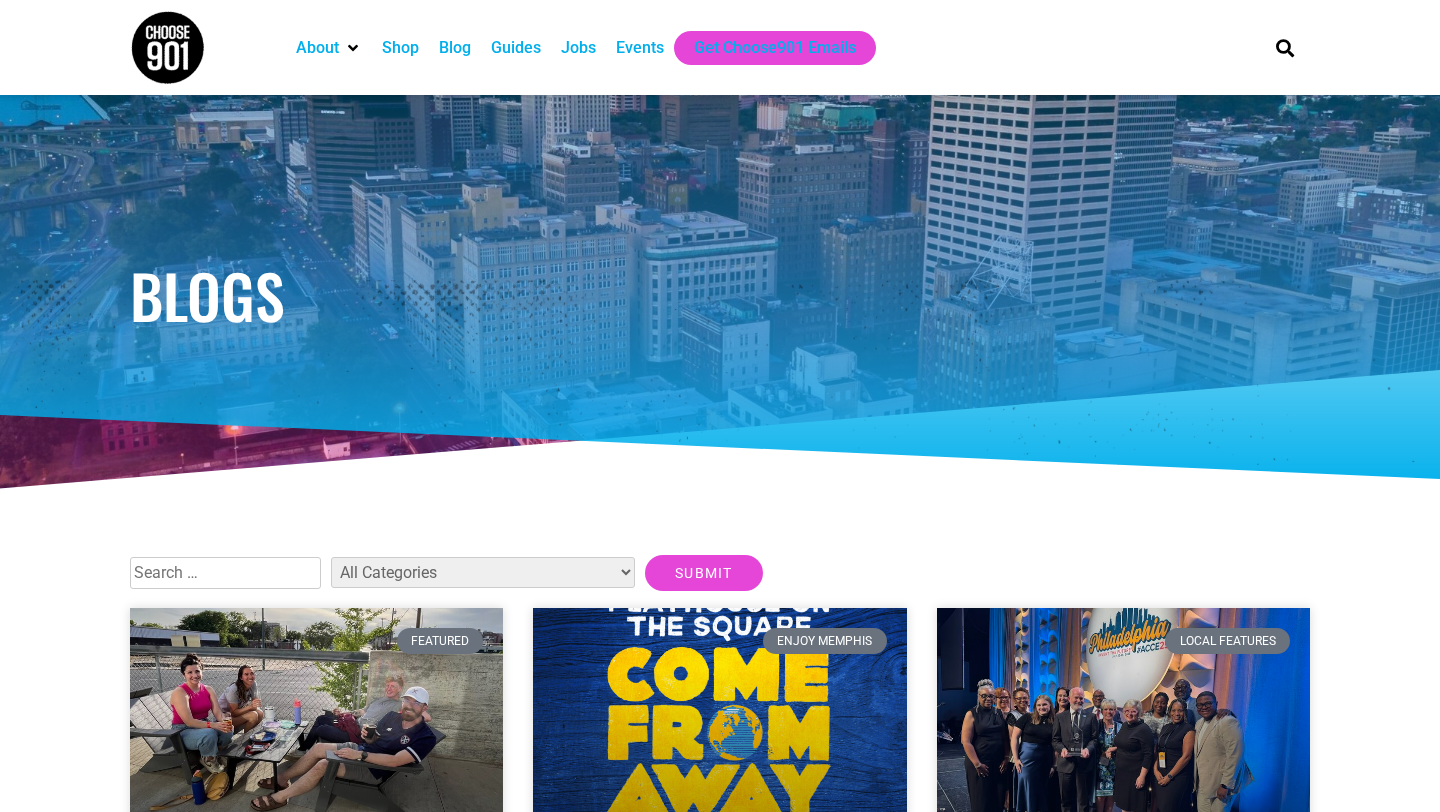 scroll, scrollTop: 0, scrollLeft: 0, axis: both 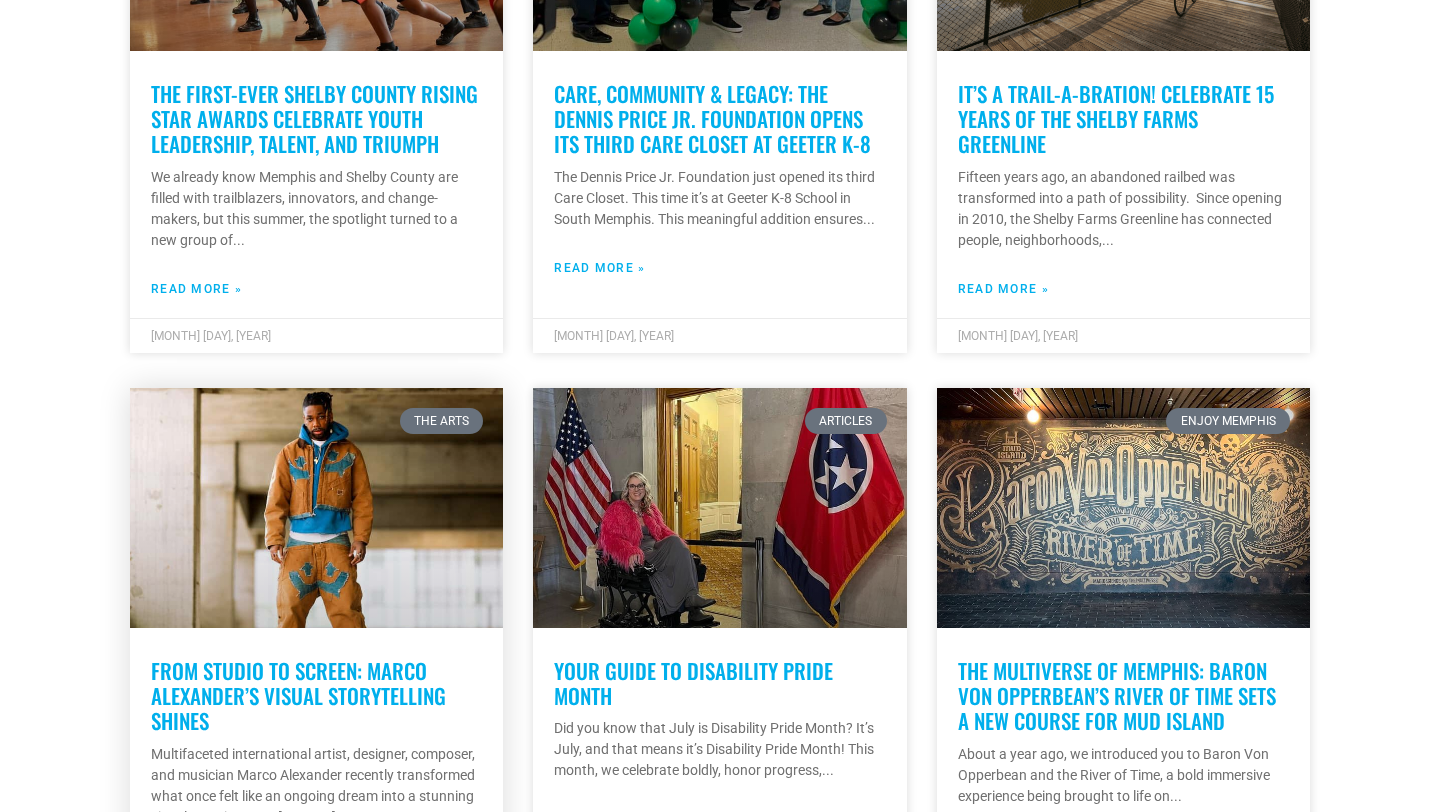 click at bounding box center (316, 508) 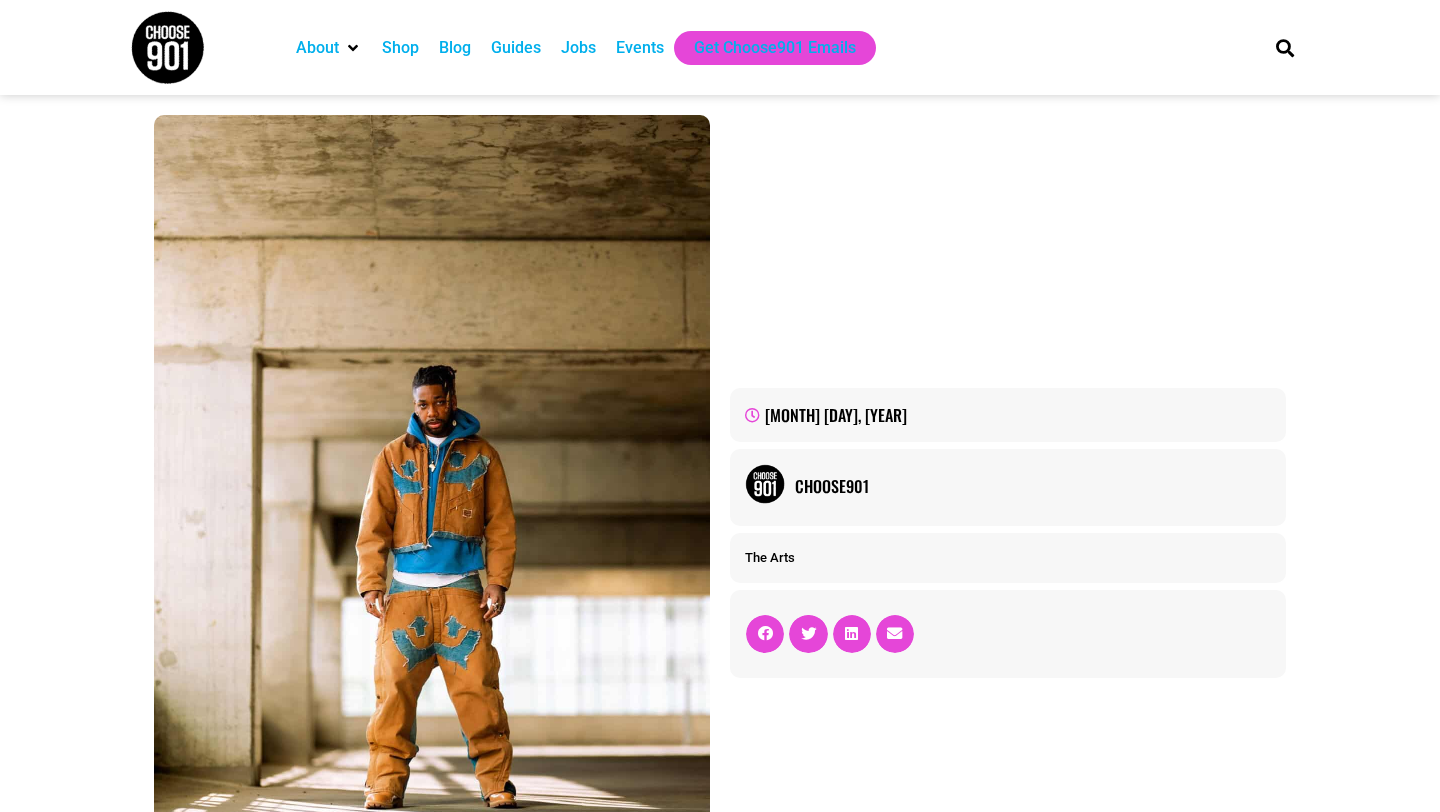 scroll, scrollTop: 0, scrollLeft: 0, axis: both 